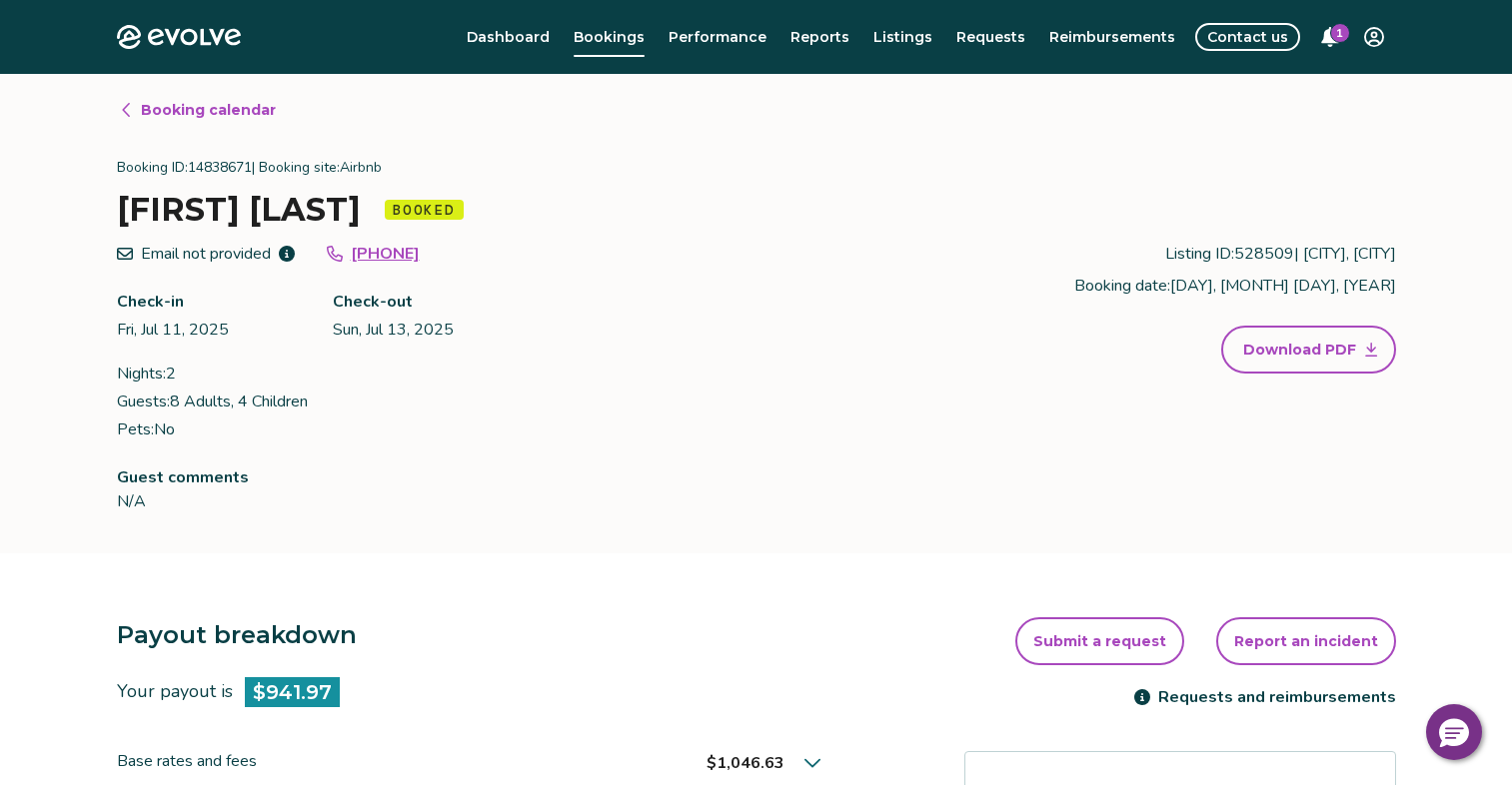 scroll, scrollTop: 0, scrollLeft: 0, axis: both 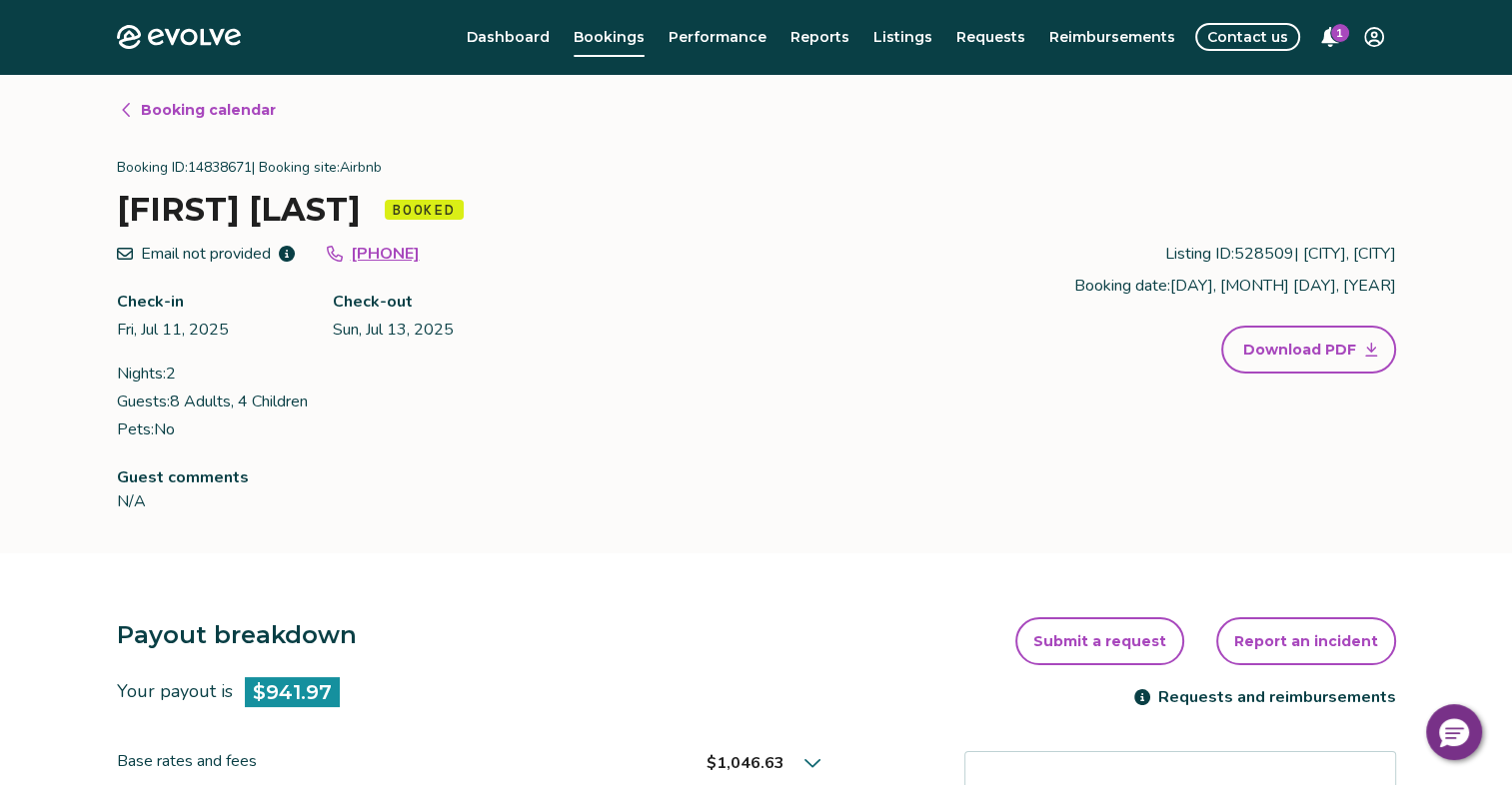 click on "Booking calendar" at bounding box center (208, 110) 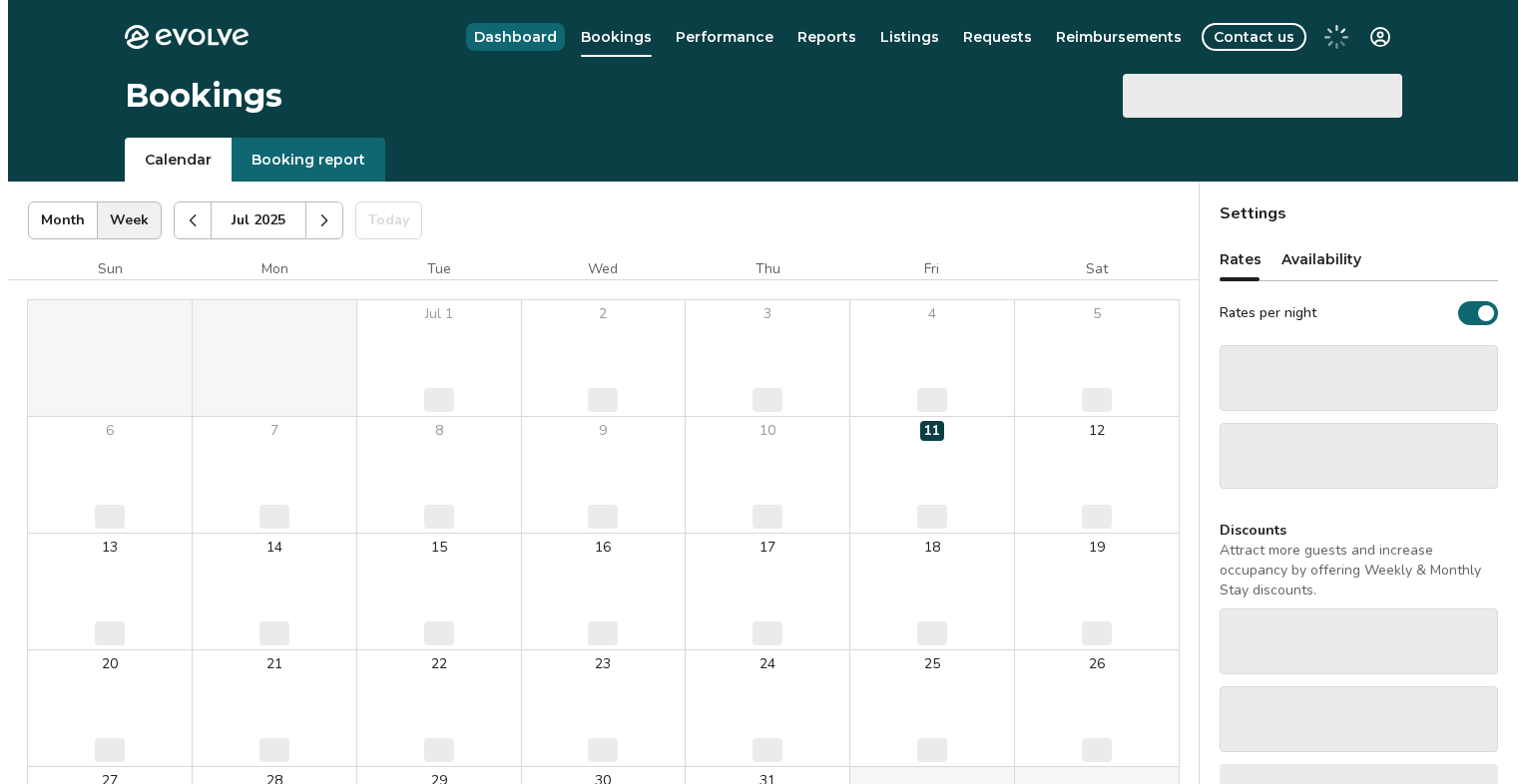 scroll, scrollTop: 0, scrollLeft: 0, axis: both 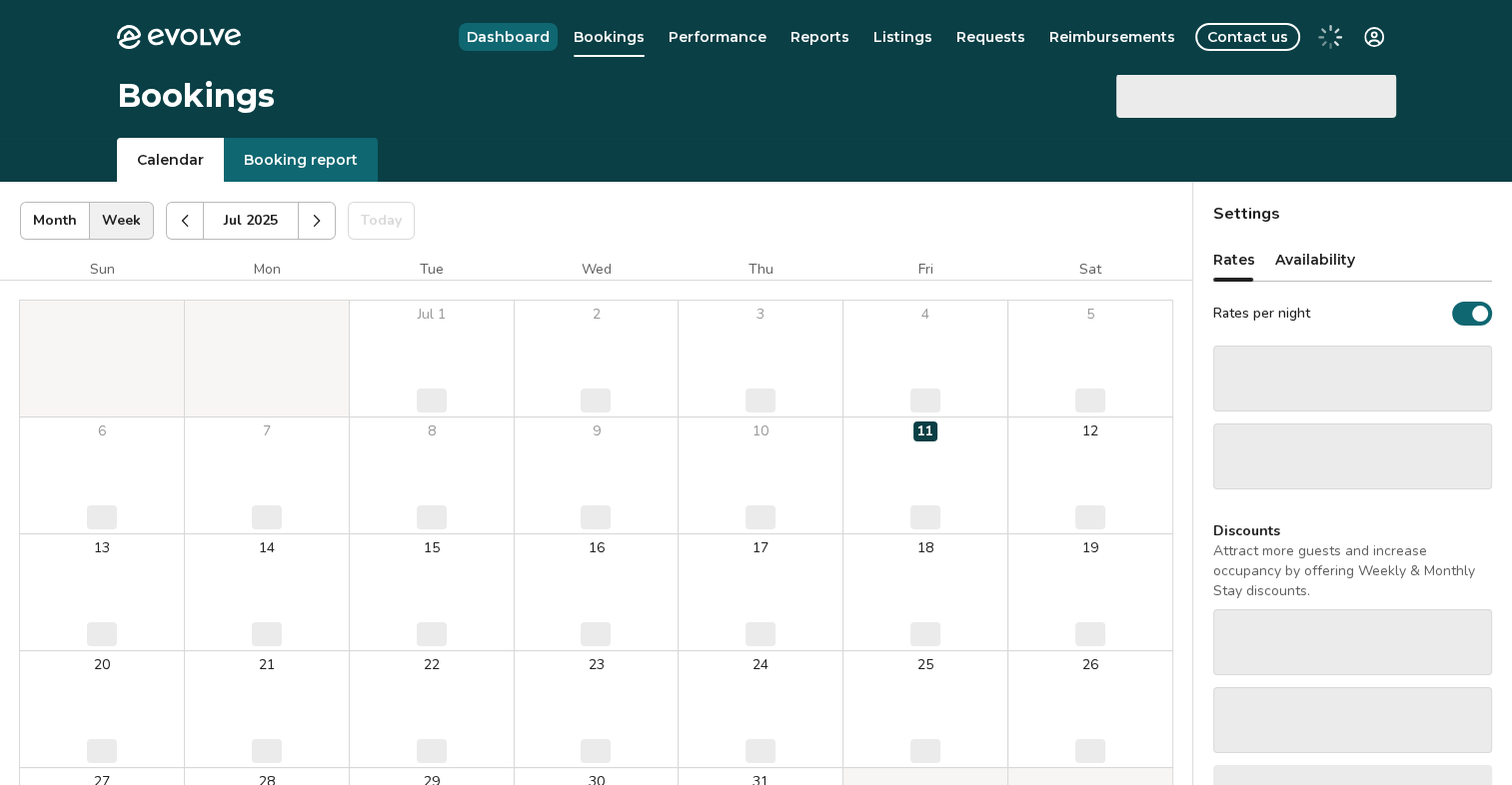 click on "Dashboard" at bounding box center (508, 37) 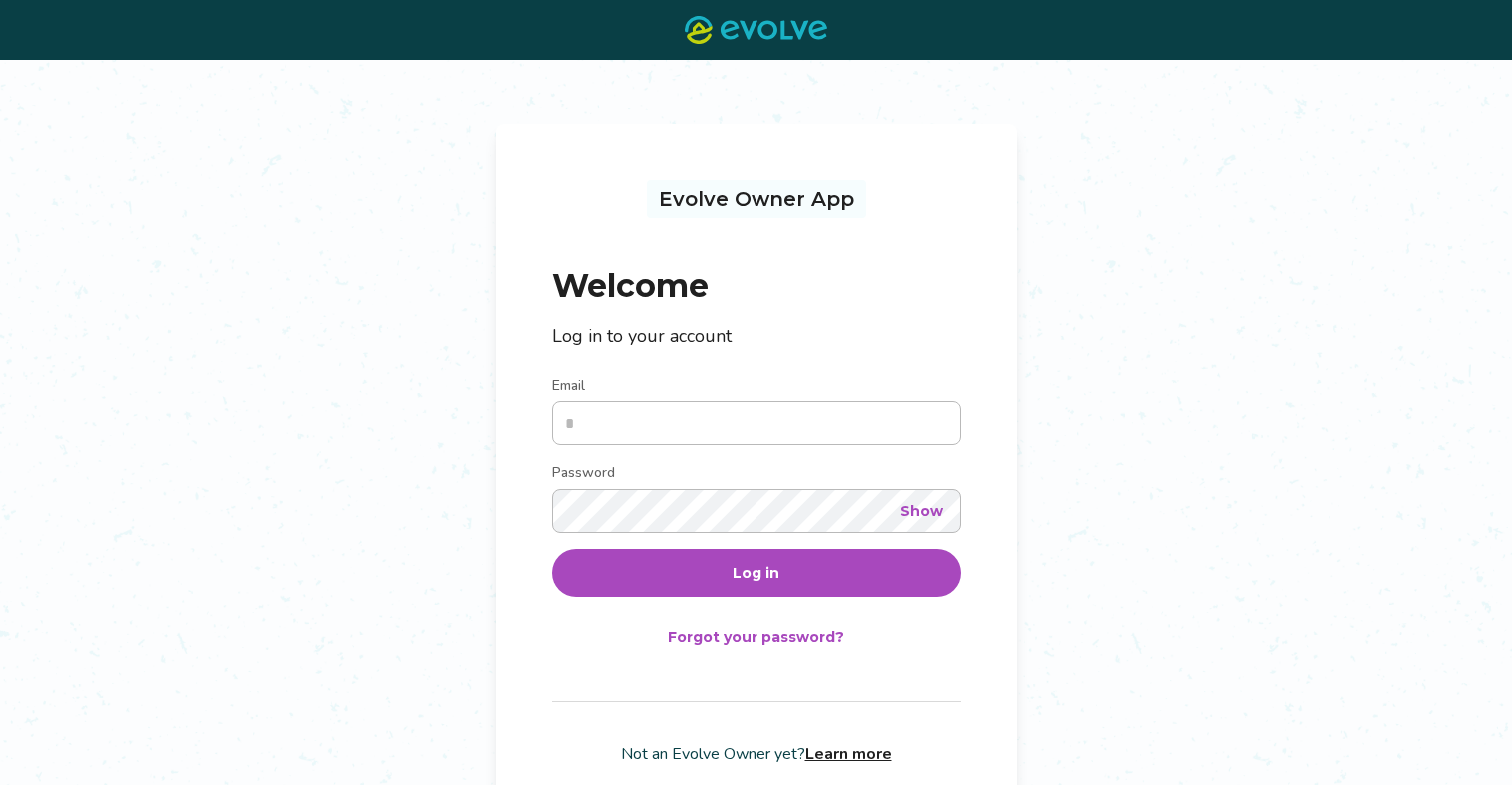 scroll, scrollTop: 0, scrollLeft: 0, axis: both 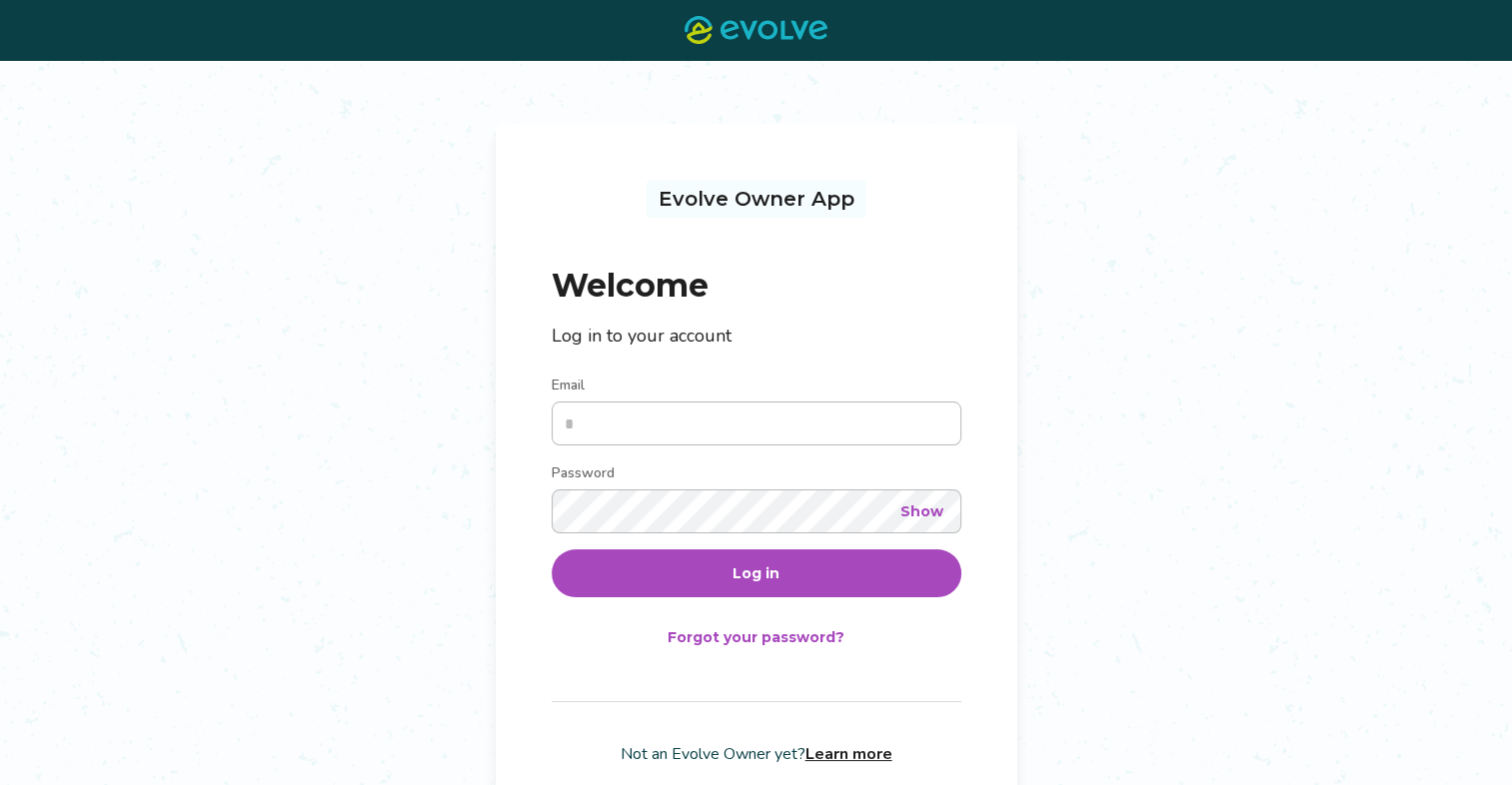 type on "**********" 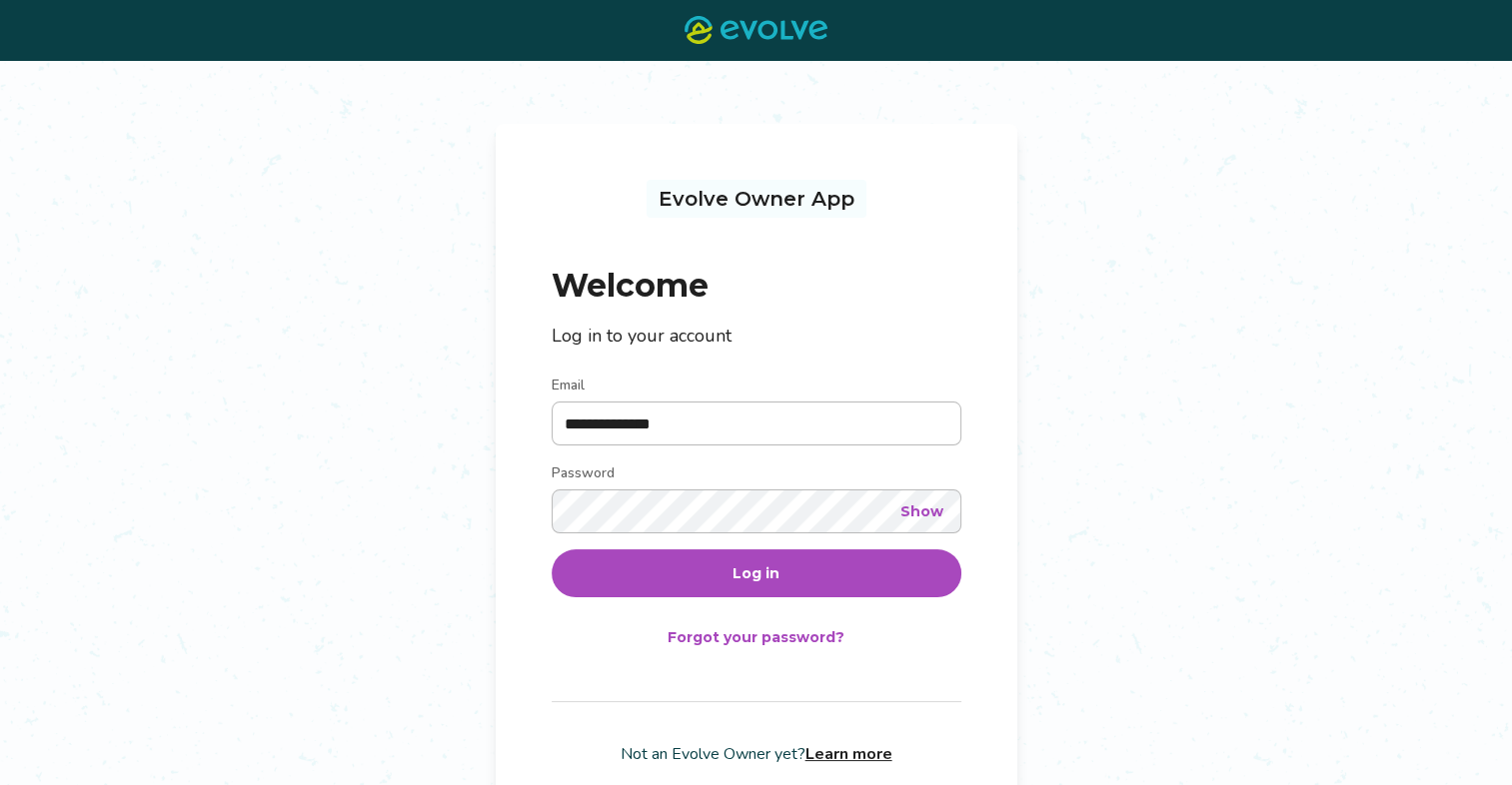 click on "Log in" at bounding box center [756, 573] 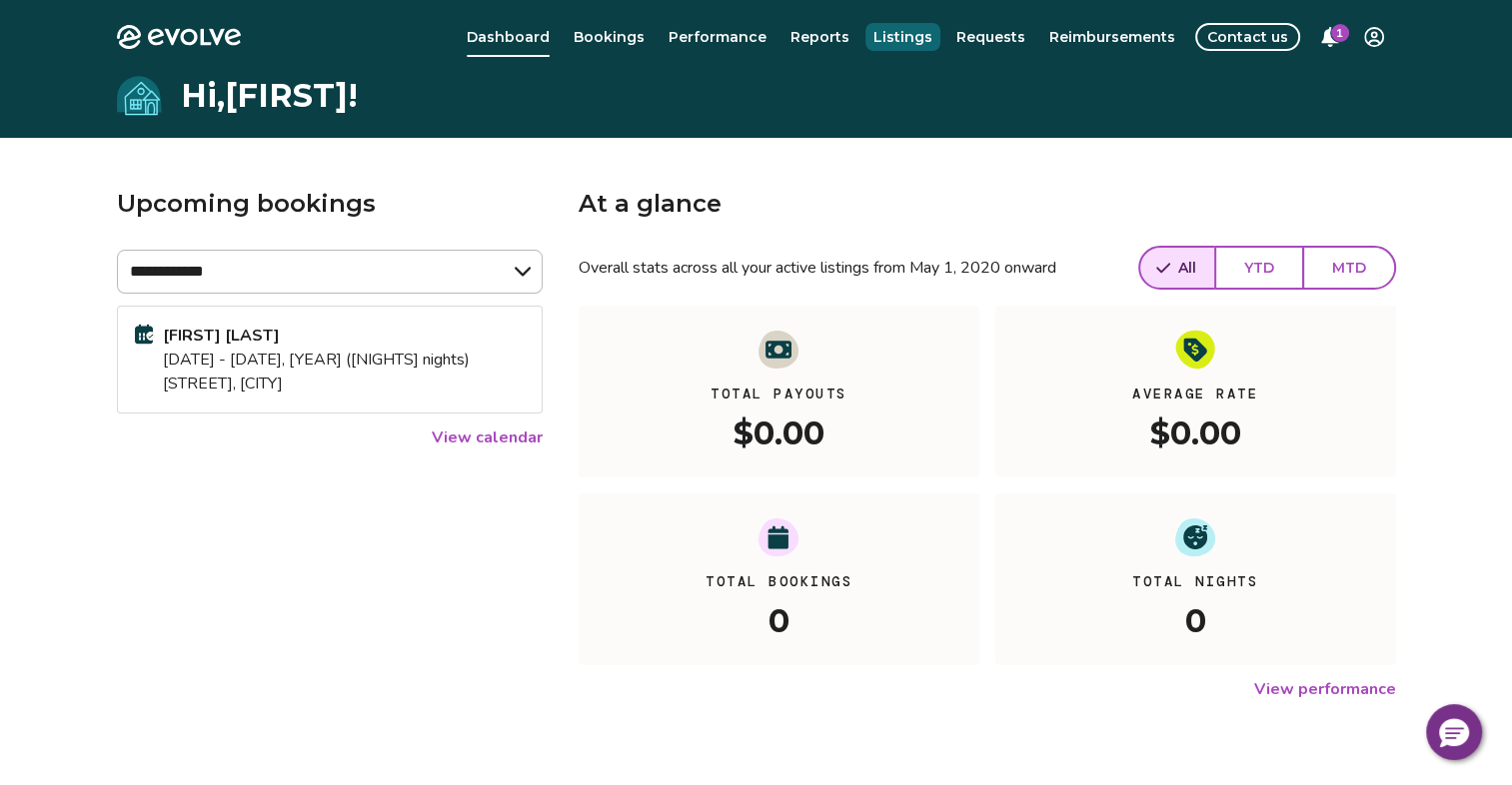 click on "Listings" at bounding box center [902, 37] 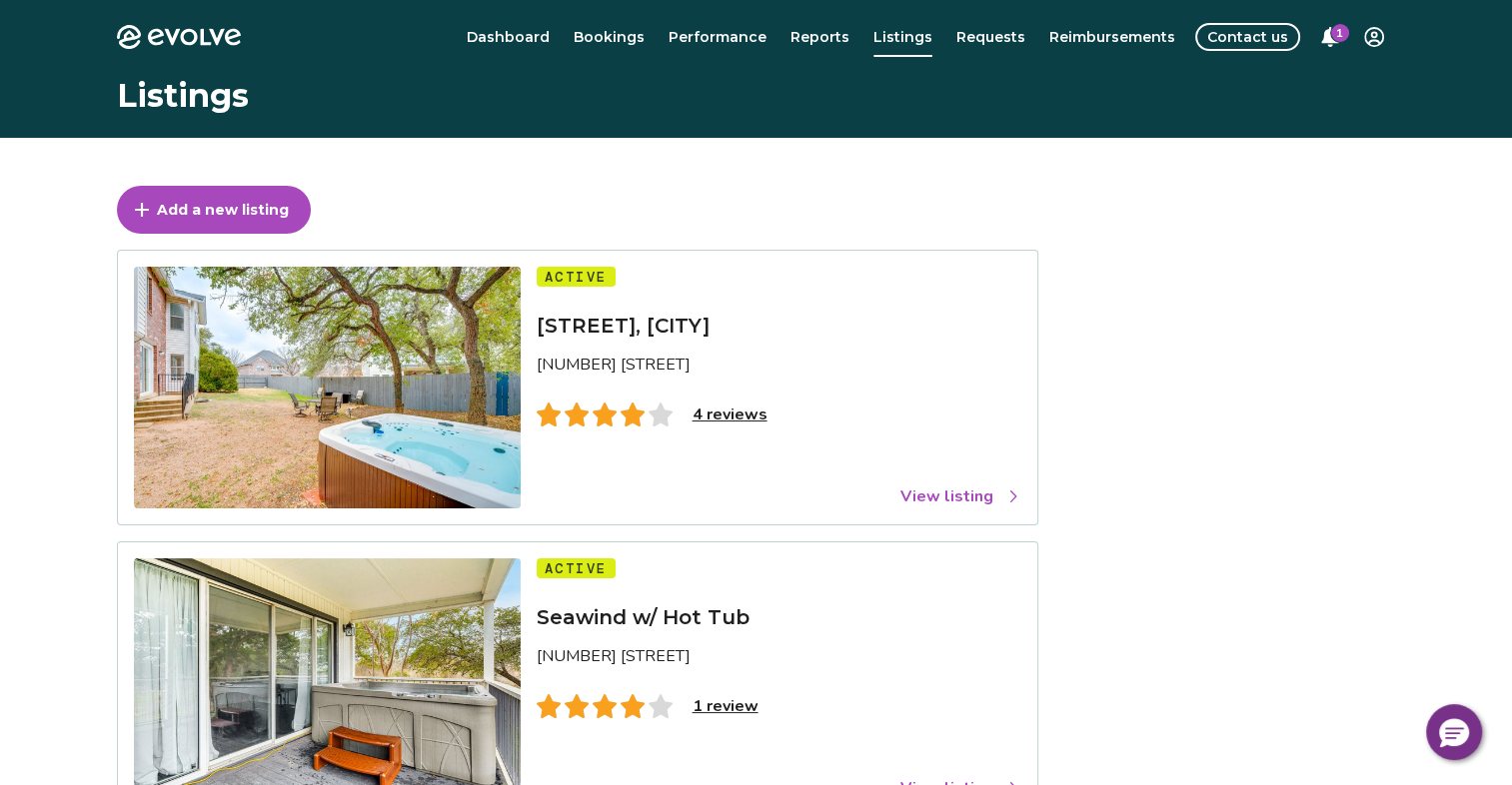 click on "View listing" at bounding box center (960, 496) 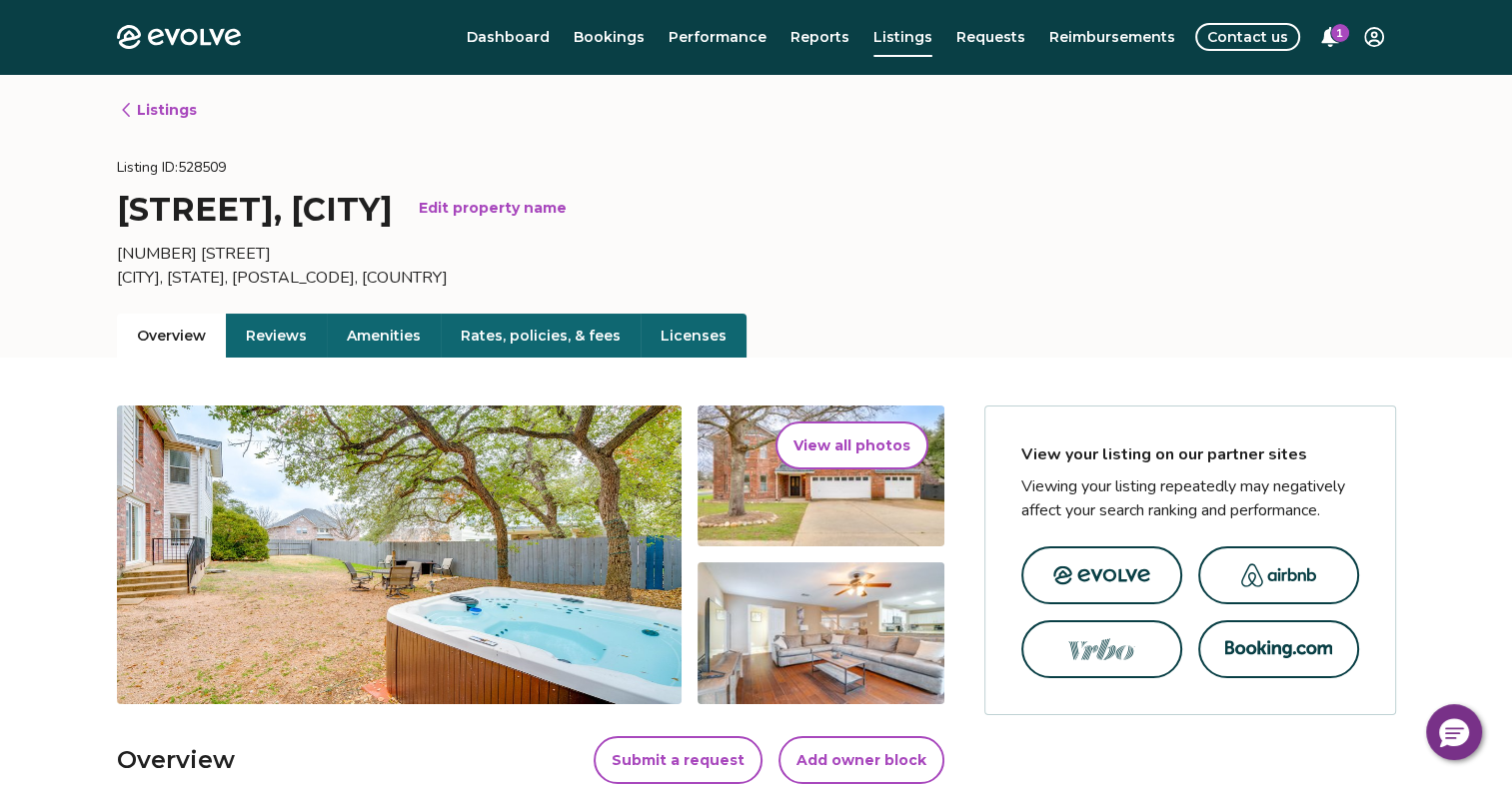 click on "Rates, policies, & fees" at bounding box center (541, 336) 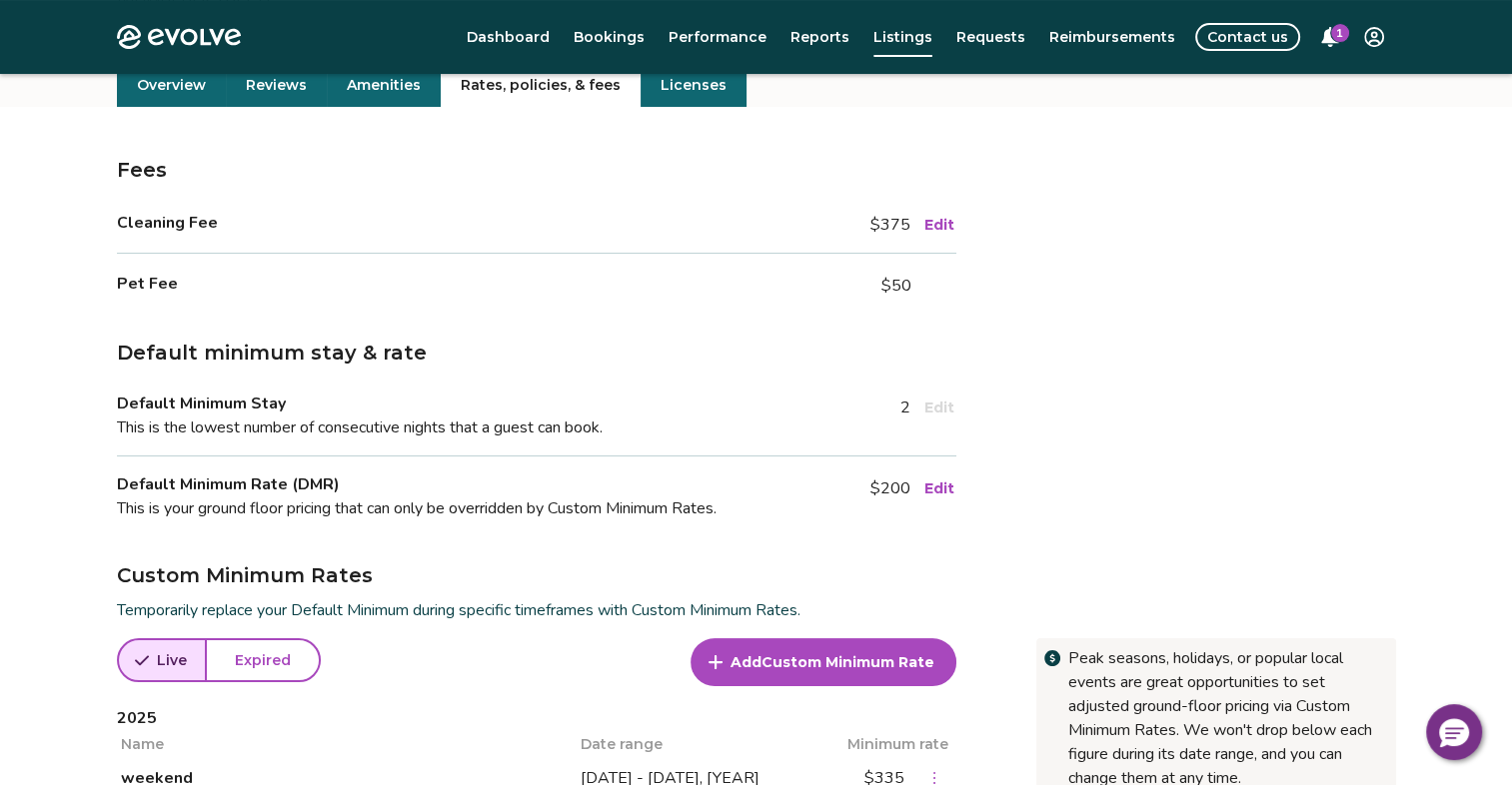 scroll, scrollTop: 252, scrollLeft: 0, axis: vertical 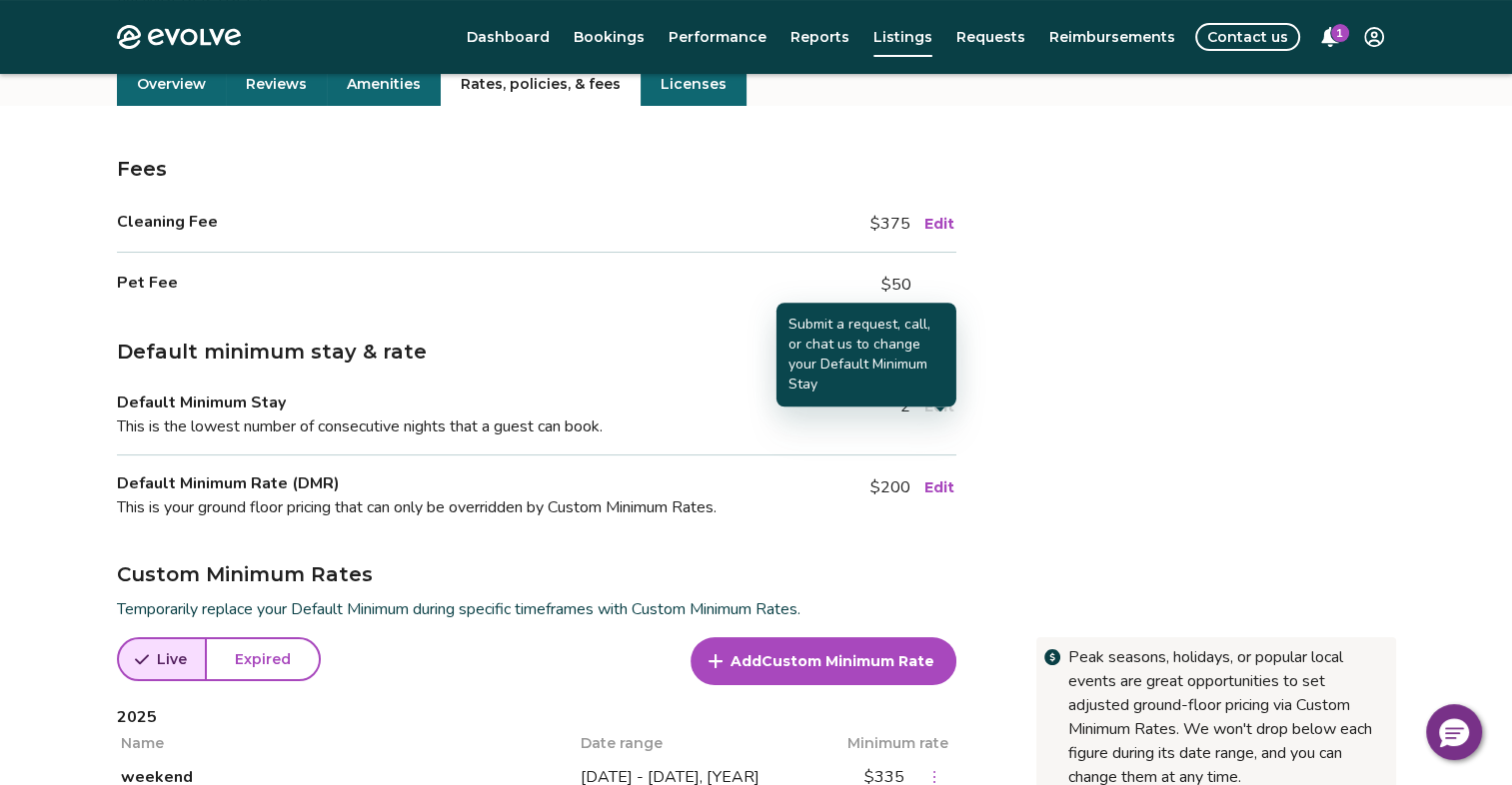 click on "Edit" at bounding box center [939, 406] 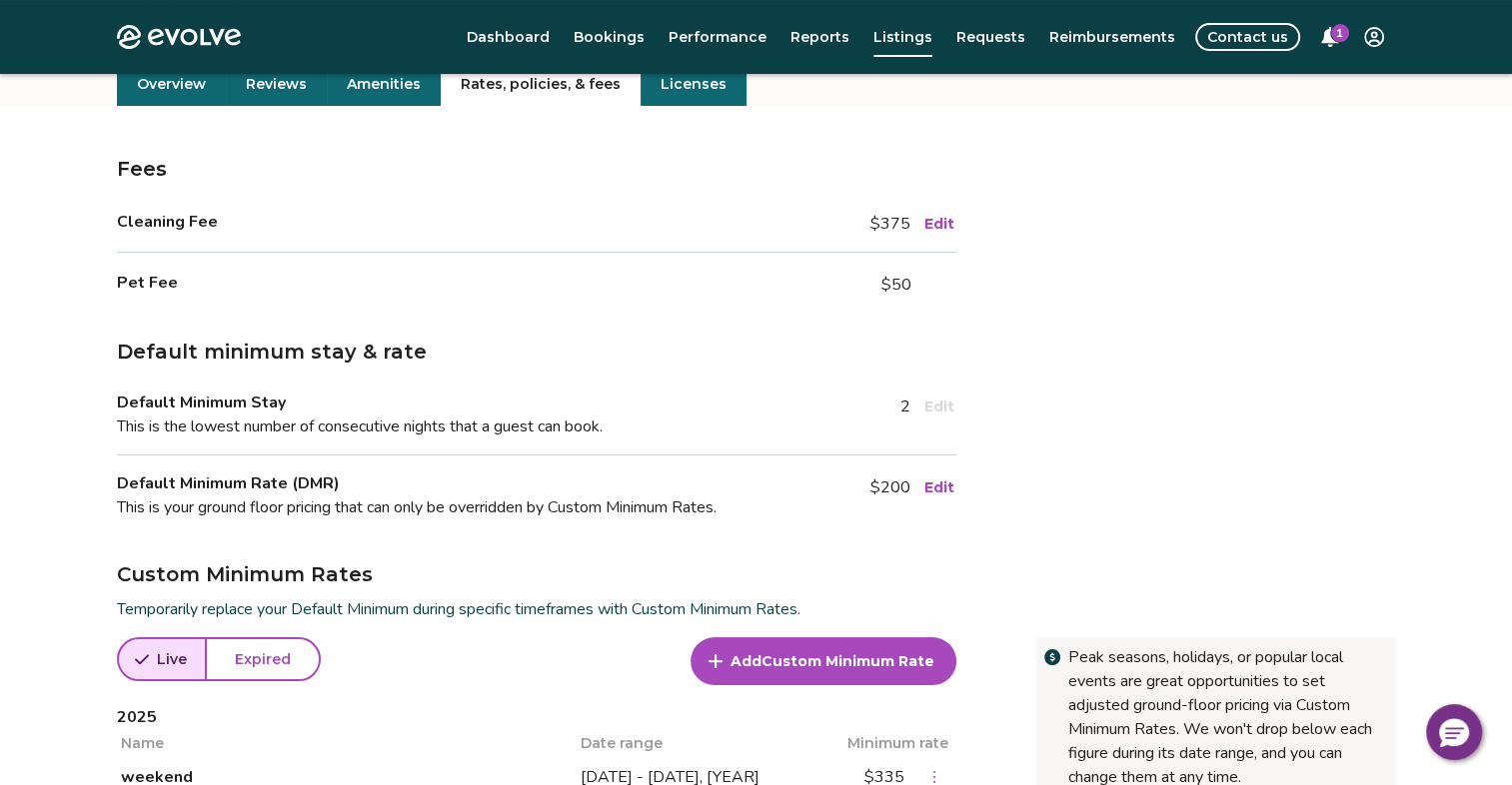 click on "2" at bounding box center (905, 406) 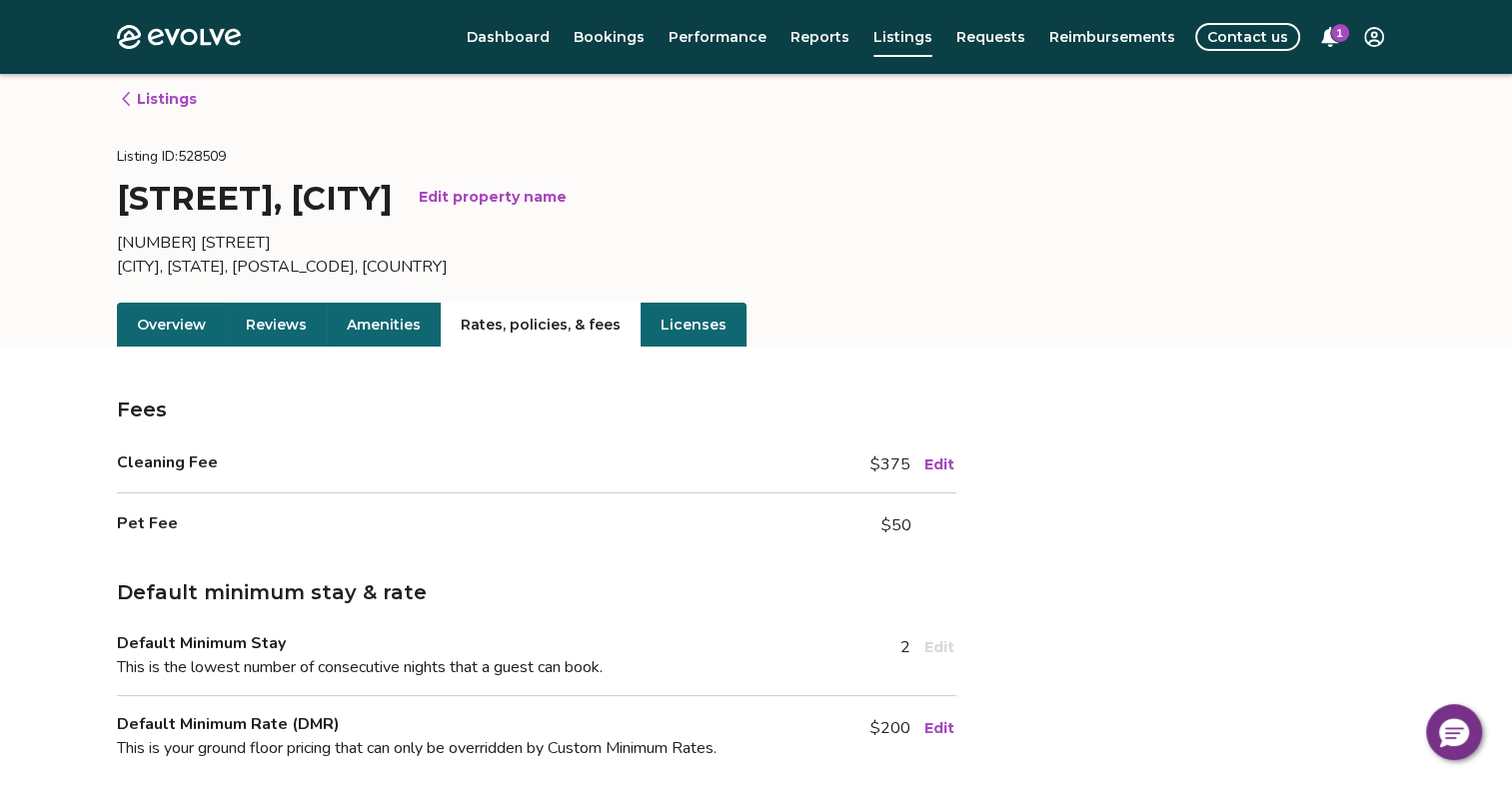 scroll, scrollTop: 0, scrollLeft: 0, axis: both 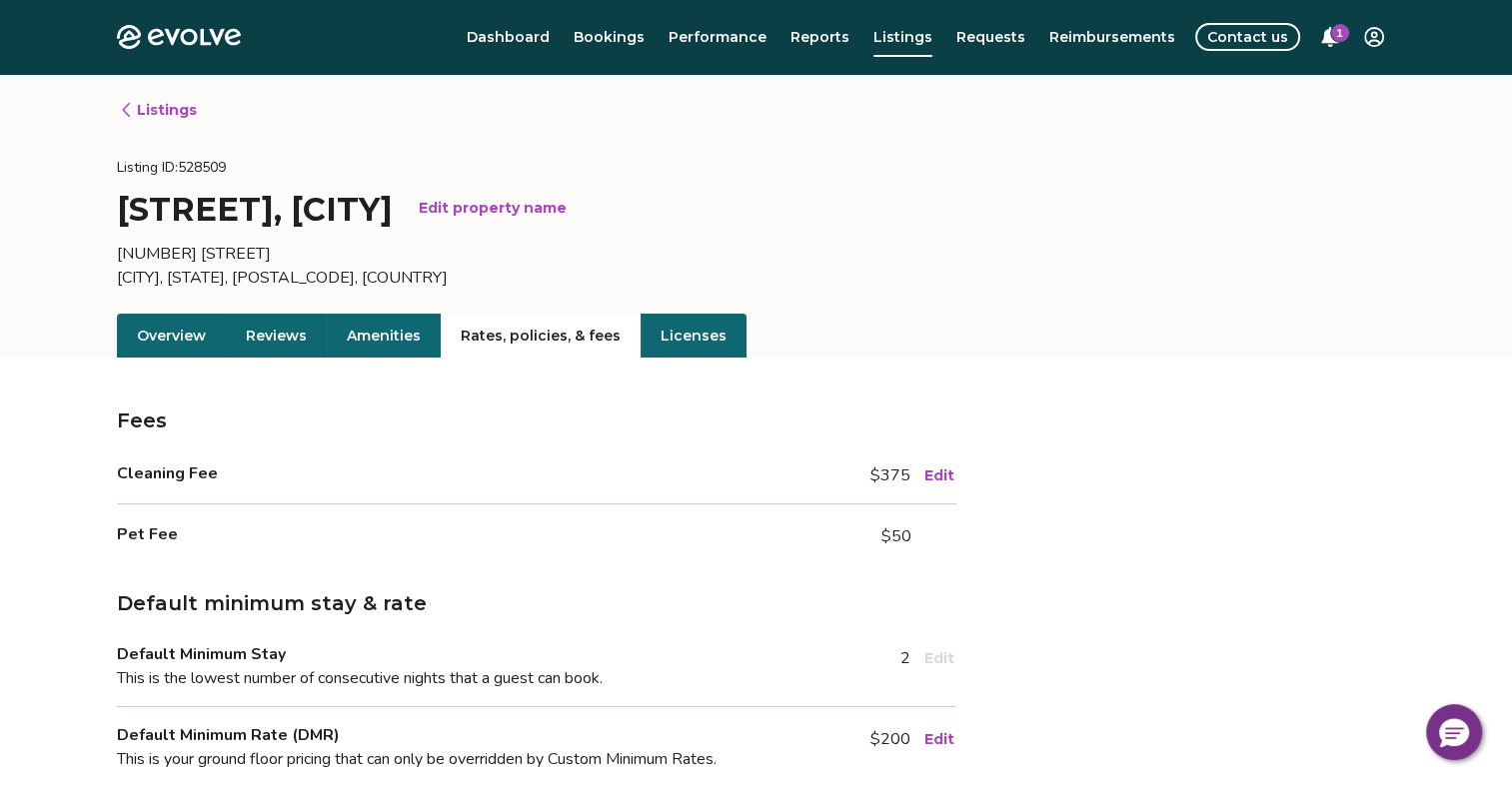click on "Evolve Dashboard Bookings Performance Reports Listings Requests Reimbursements Contact us 1 Listings Listing ID:  528509 [STREET], [CITY], [STATE], [POSTAL_CODE], [COUNTRY] Overview Reviews Amenities Rates, policies, & fees Licenses Fees Cleaning Fee $375 Edit Pet Fee $50 Edit Default minimum stay & rate Default Minimum Stay This is the lowest number of consecutive nights that a guest can book. 2 Edit Default Minimum Rate (DMR) This is your ground floor pricing that can only be overridden by Custom Minimum Rates. $200 Edit Custom Minimum Rates Temporarily replace your Default Minimum during specific timeframes with Custom Minimum Rates. Peak seasons, holidays, or popular local events are great opportunities to set adjusted ground-floor pricing via Custom Minimum Rates. We won't drop below each figure during its date range, and you can change them at any time. Learn more Live Expired Add Custom Minimum Rate 2025 Name Date range Minimum rate weekend $335 new" at bounding box center (756, 1847) 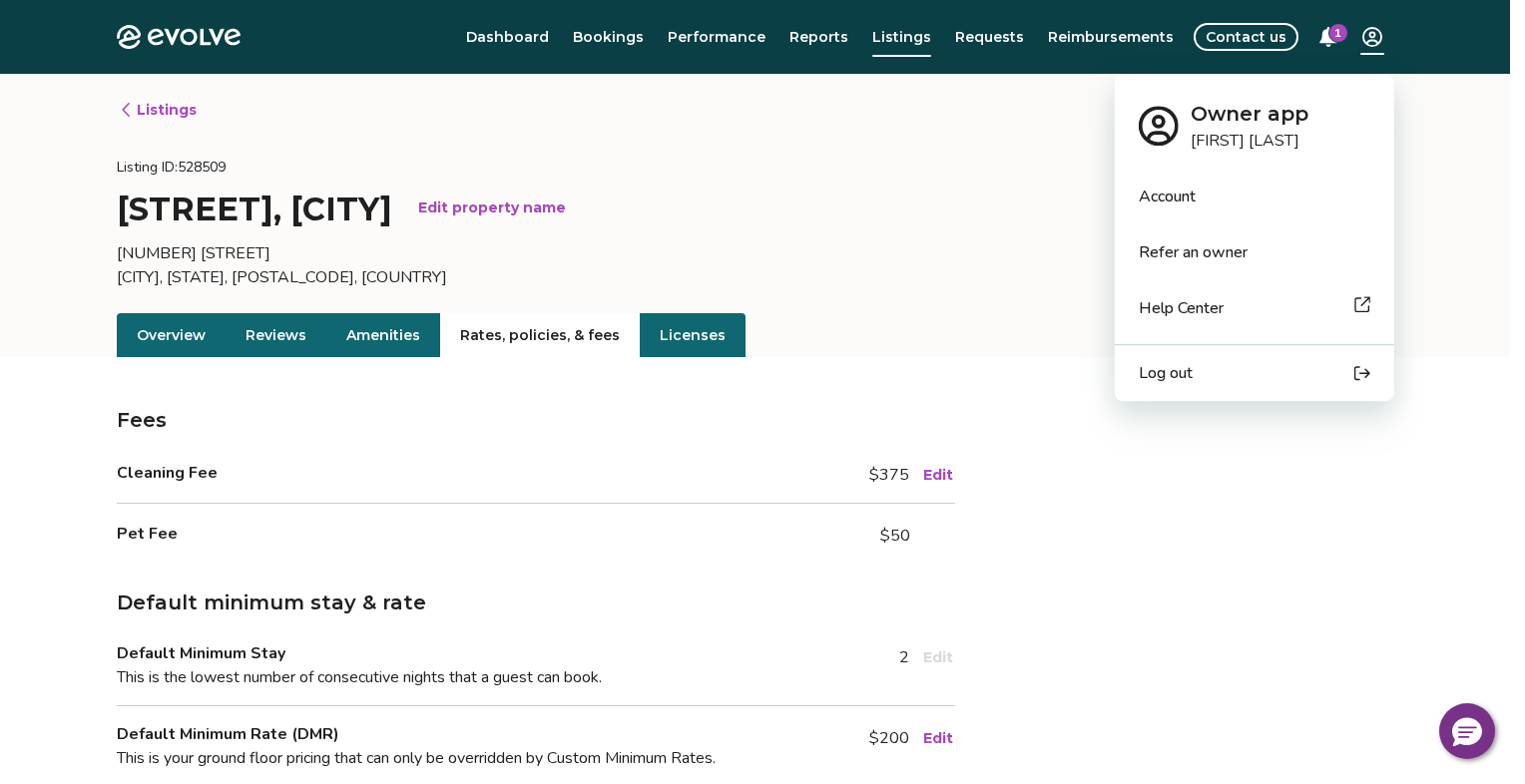 click on "Log out" at bounding box center (1166, 373) 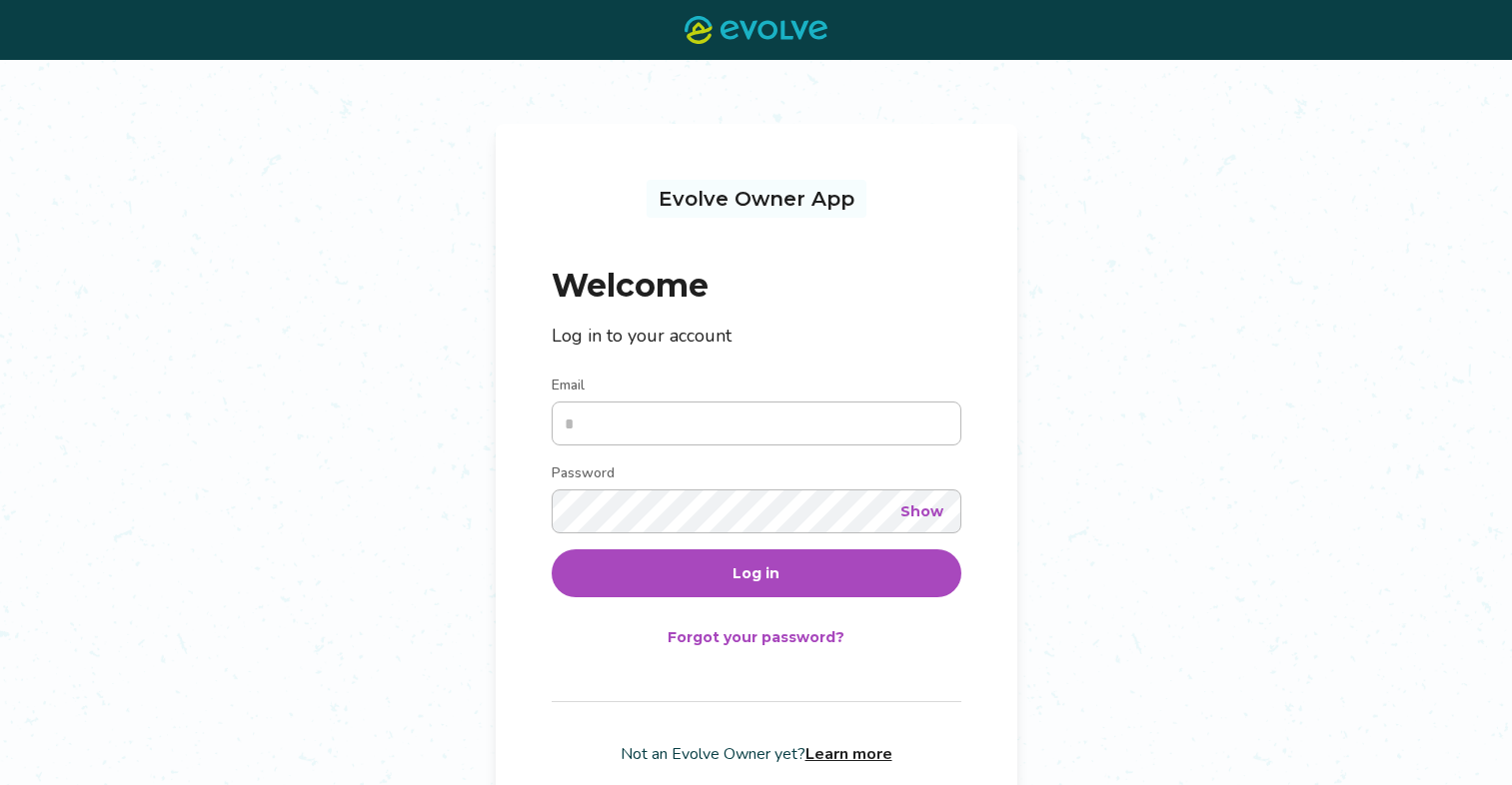scroll, scrollTop: 0, scrollLeft: 0, axis: both 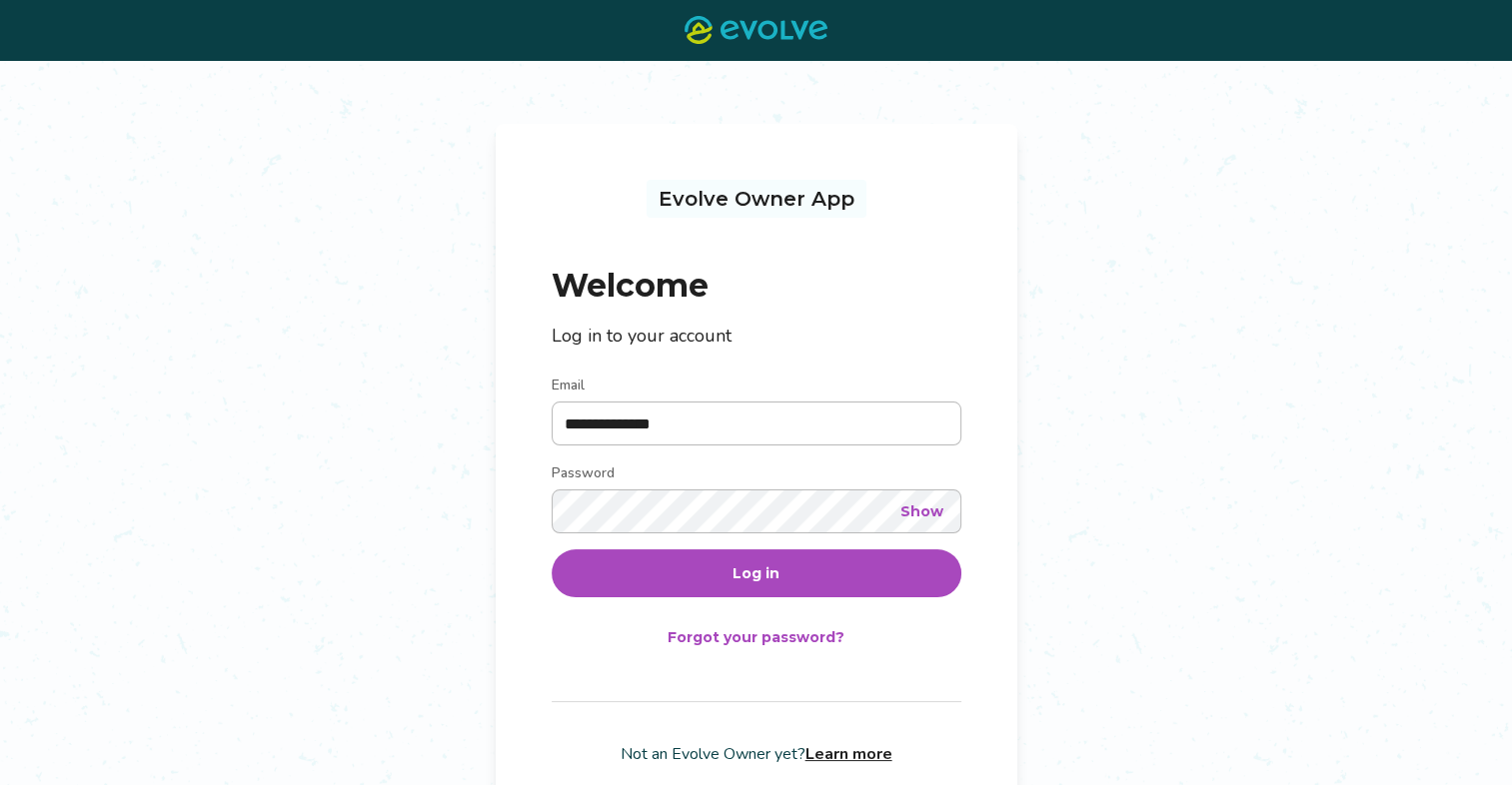 click on "**********" at bounding box center (756, 423) 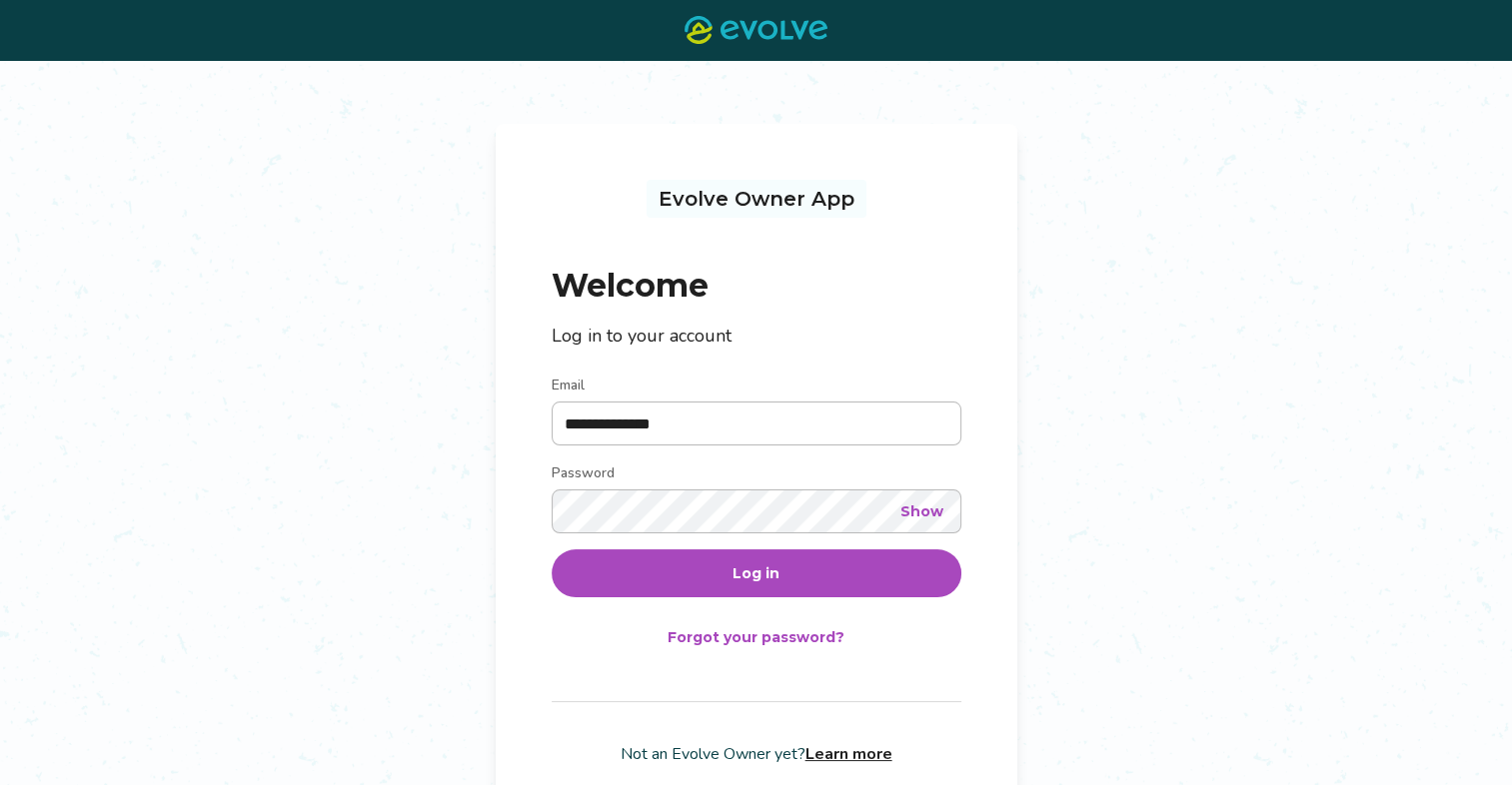 type on "**********" 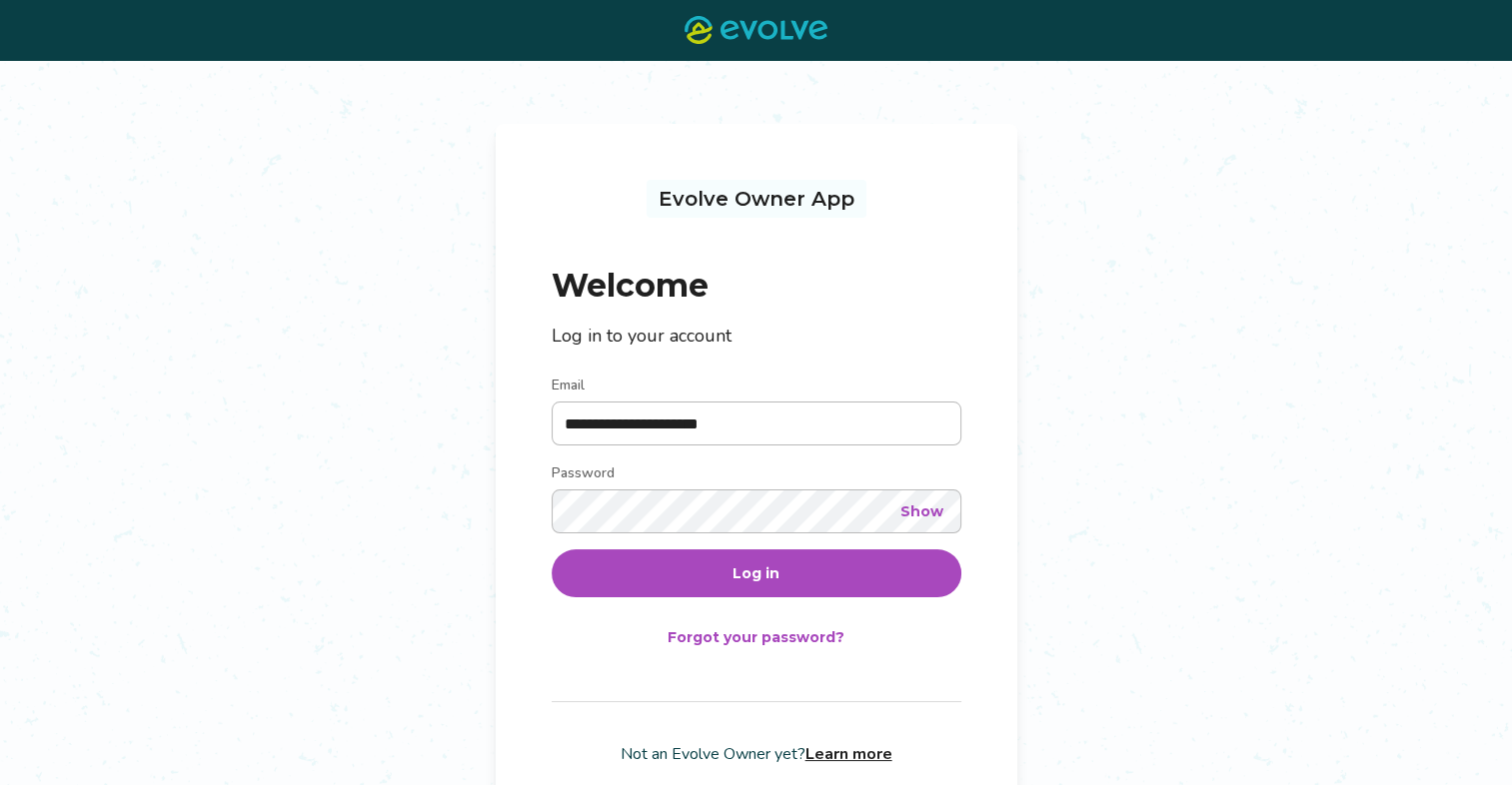 click on "Log in" at bounding box center (756, 573) 